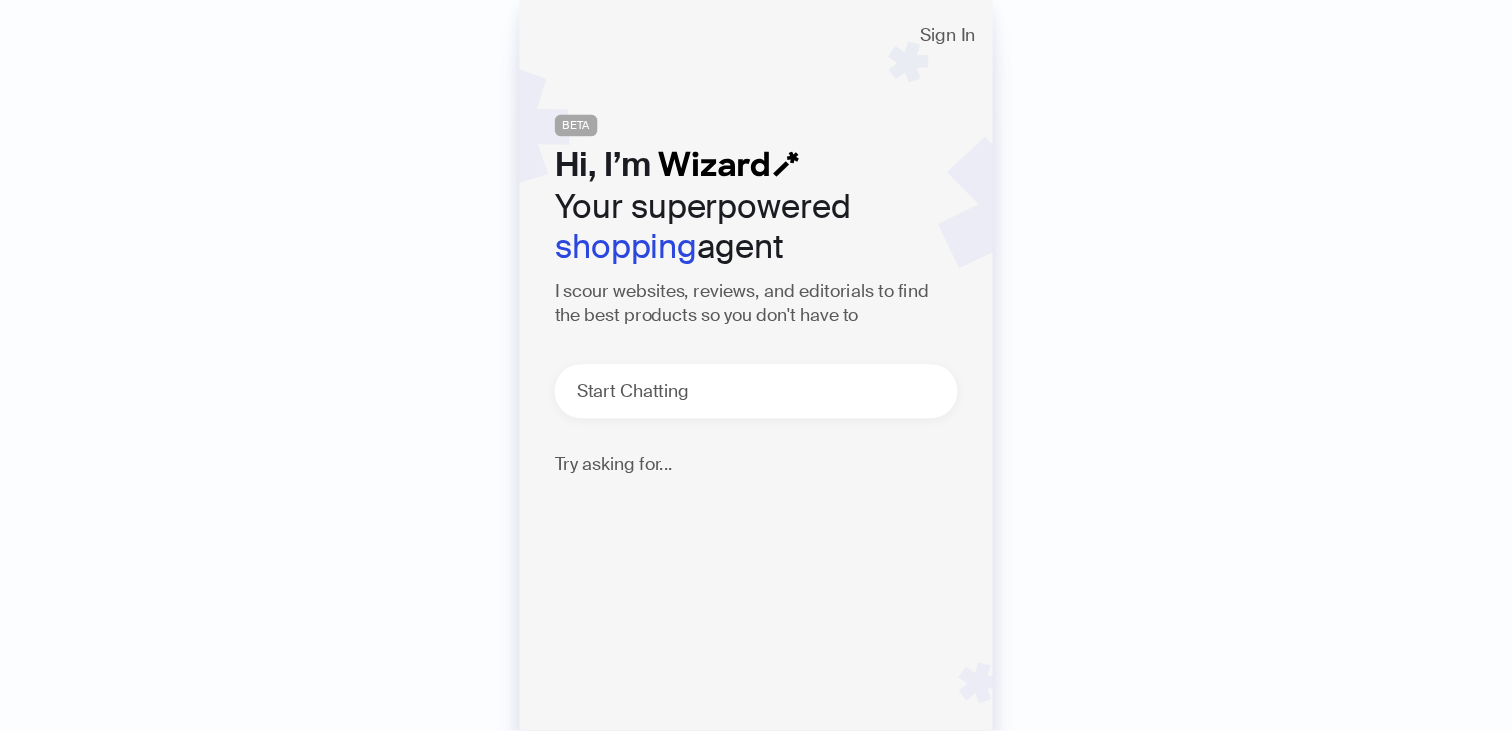 scroll, scrollTop: 0, scrollLeft: 0, axis: both 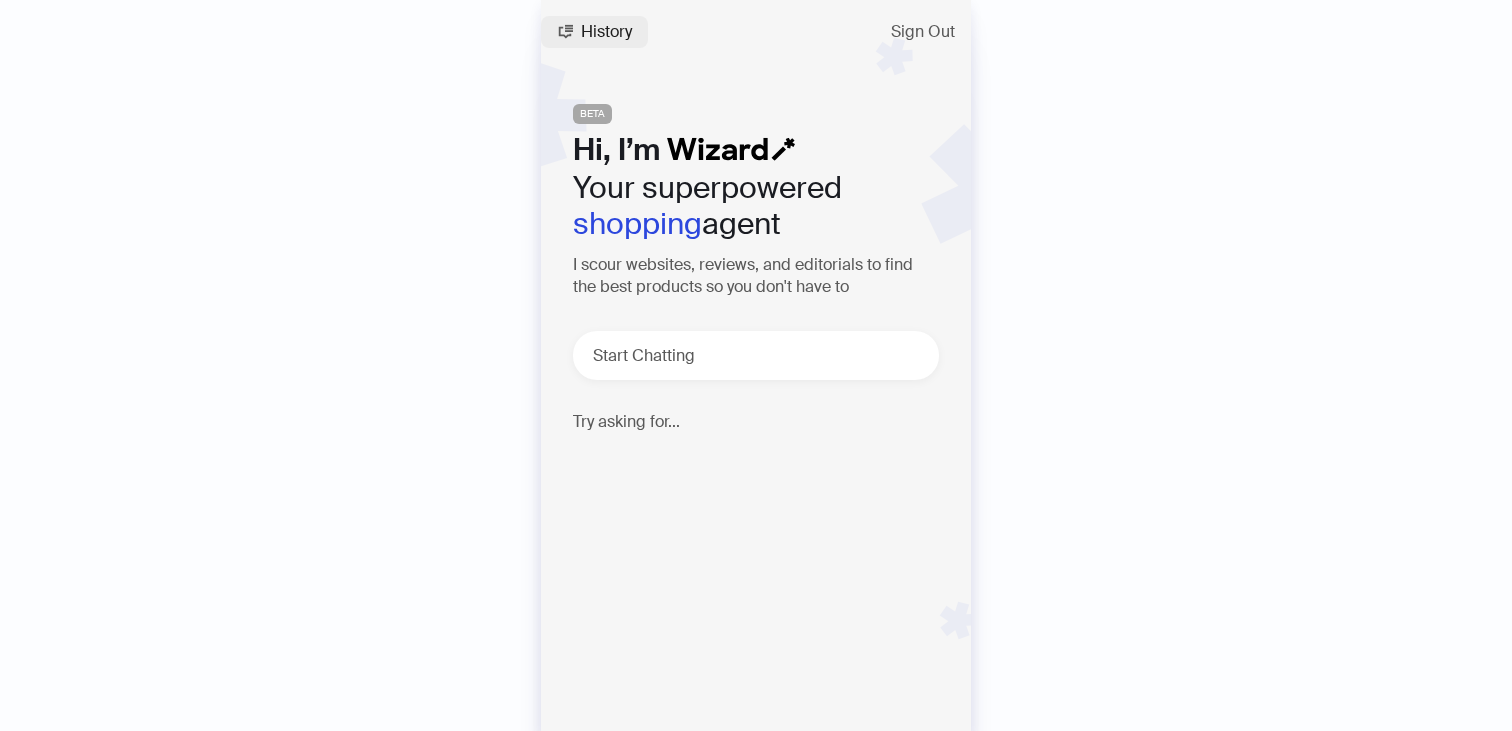 click on "History" at bounding box center [594, 32] 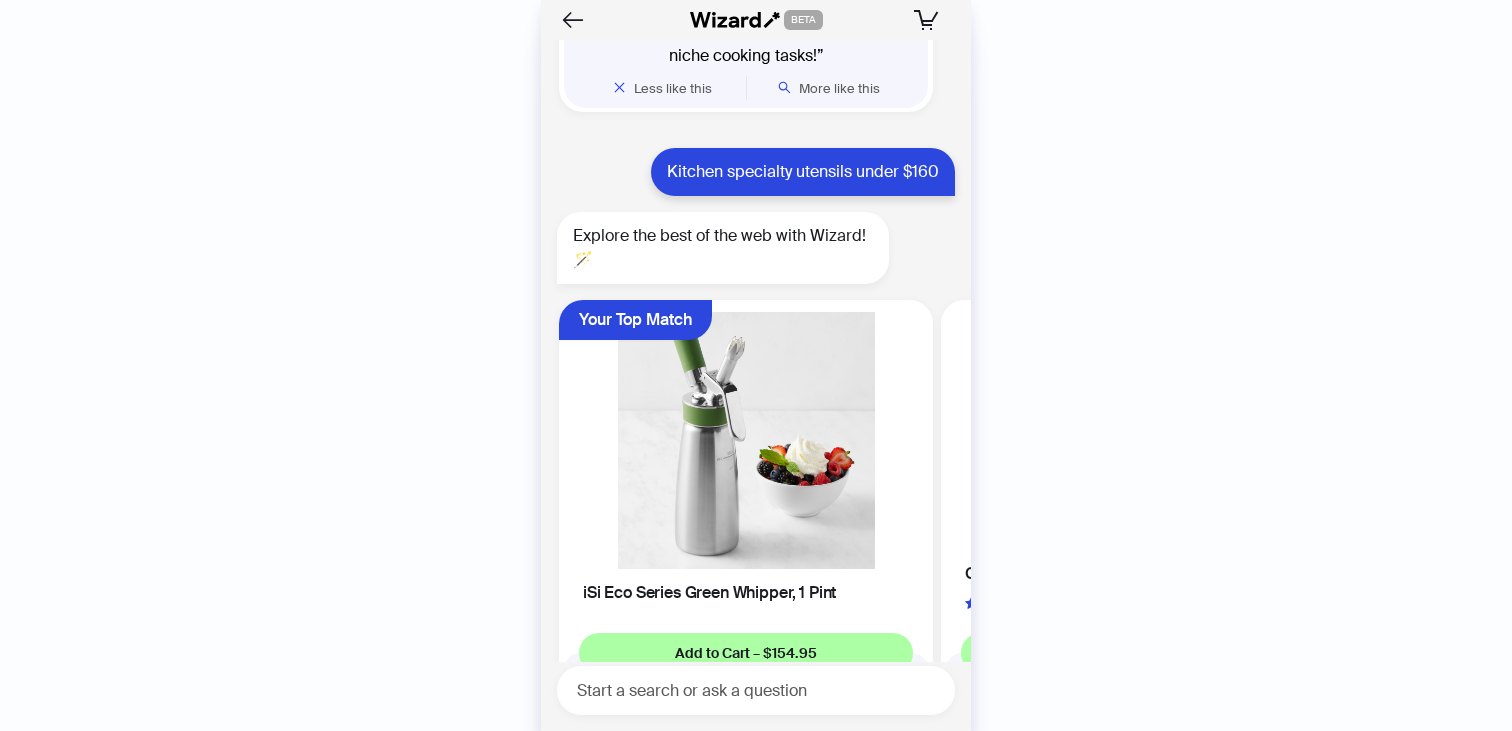scroll, scrollTop: 4553, scrollLeft: 0, axis: vertical 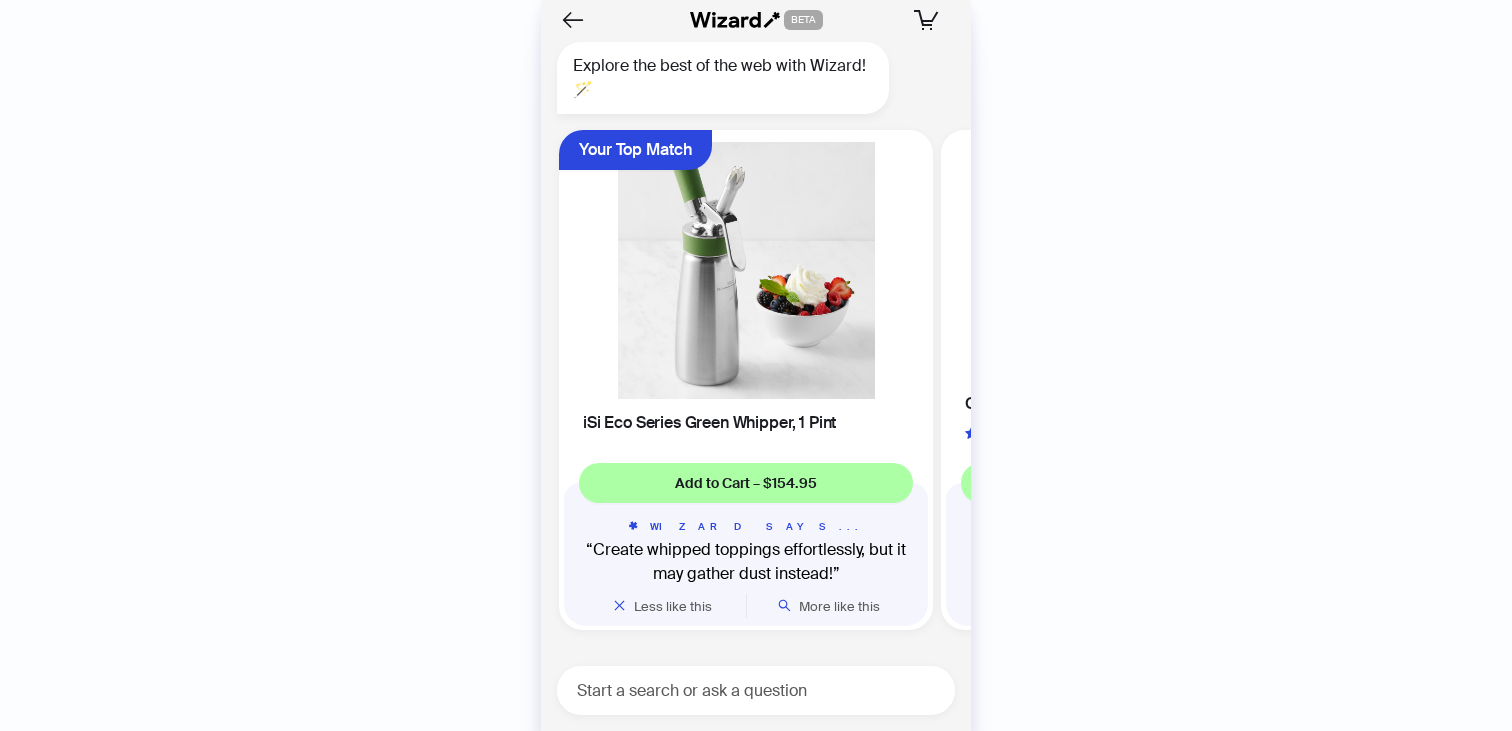 click at bounding box center [746, 270] 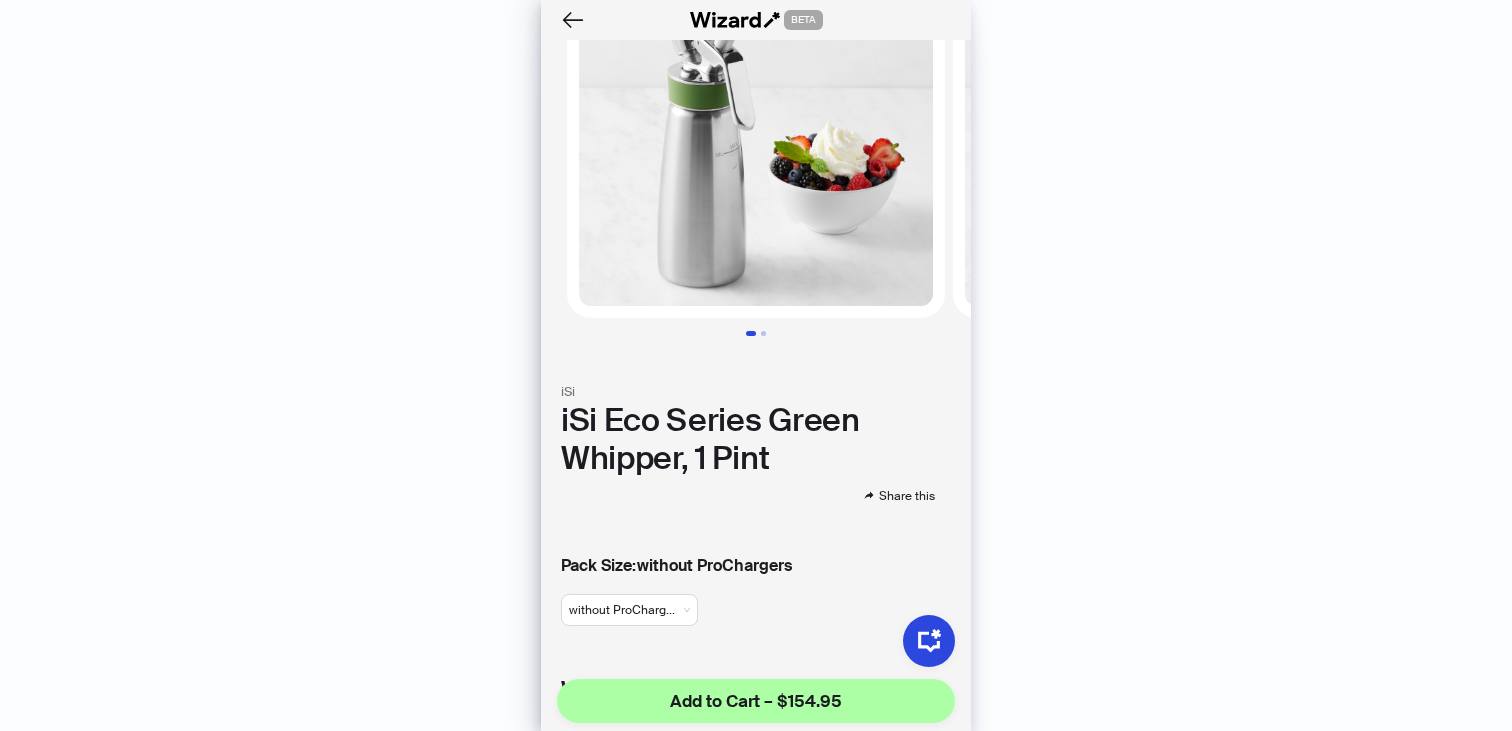 scroll, scrollTop: 137, scrollLeft: 0, axis: vertical 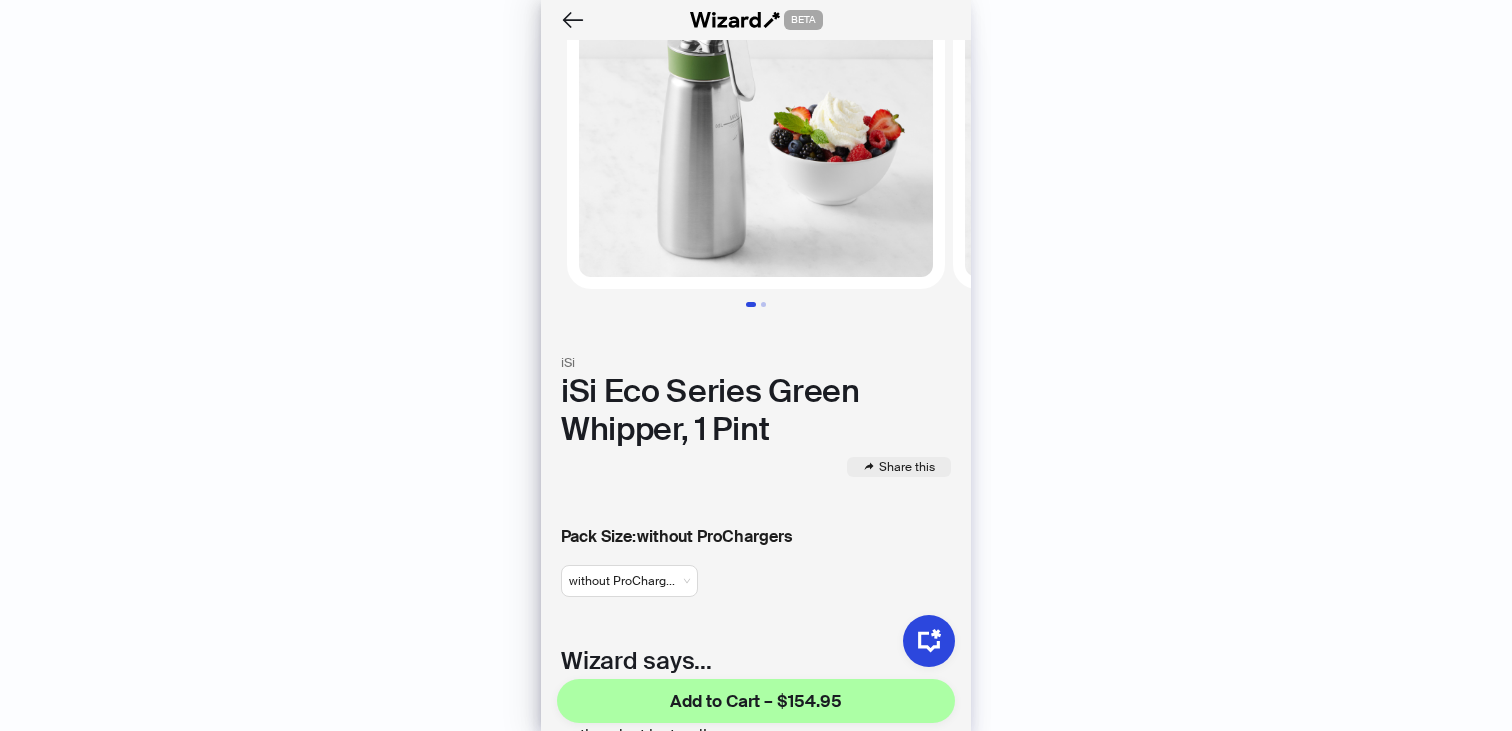 click on "Share this" at bounding box center (907, 467) 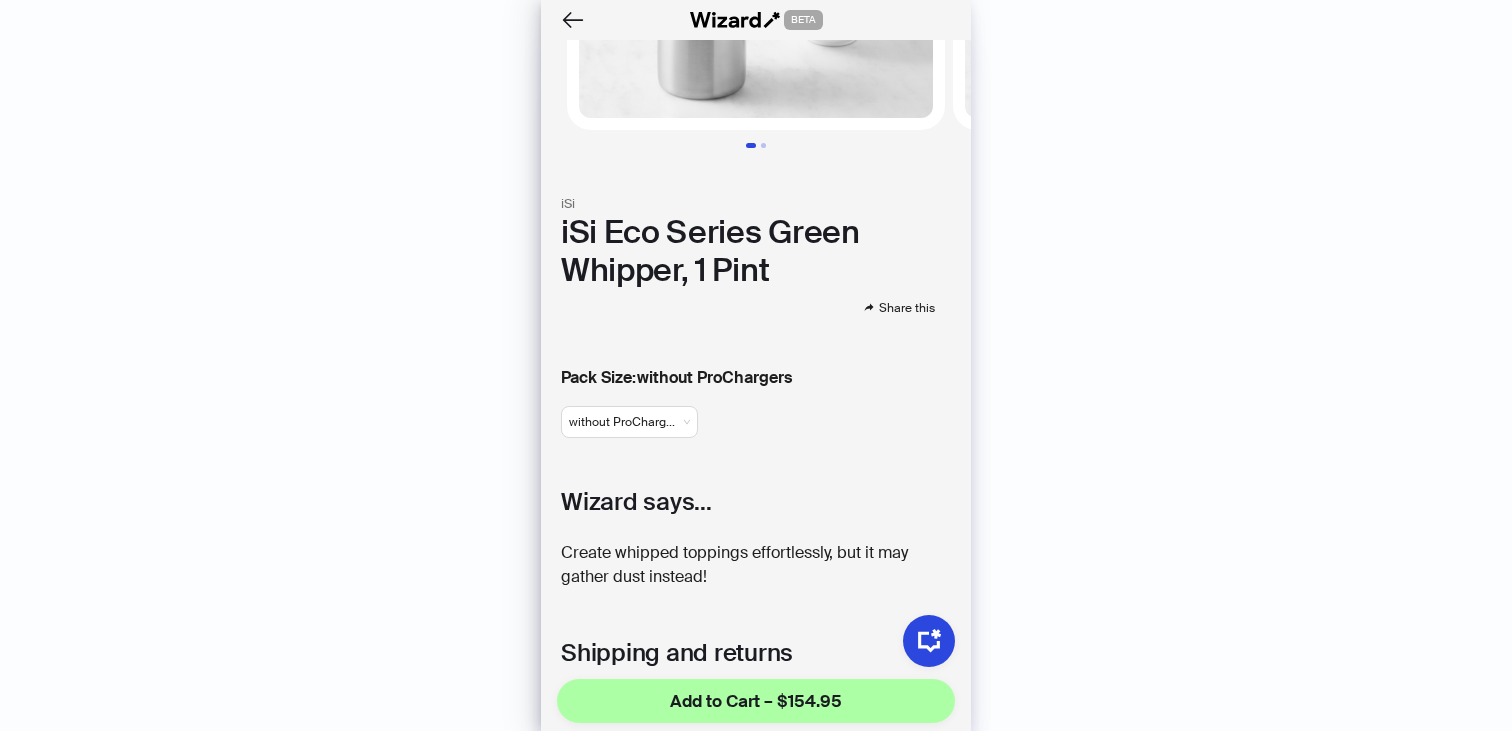 scroll, scrollTop: 0, scrollLeft: 0, axis: both 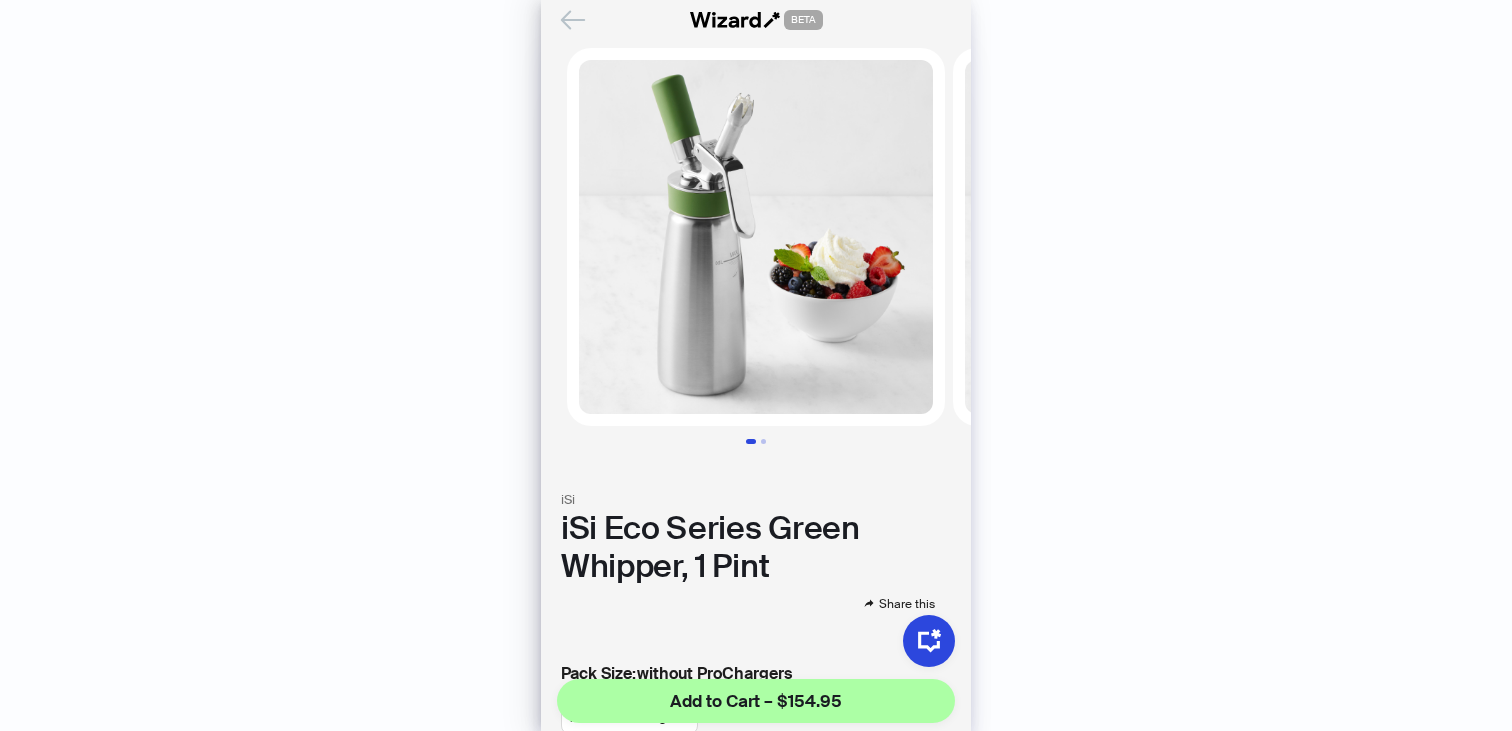 click at bounding box center (573, 20) 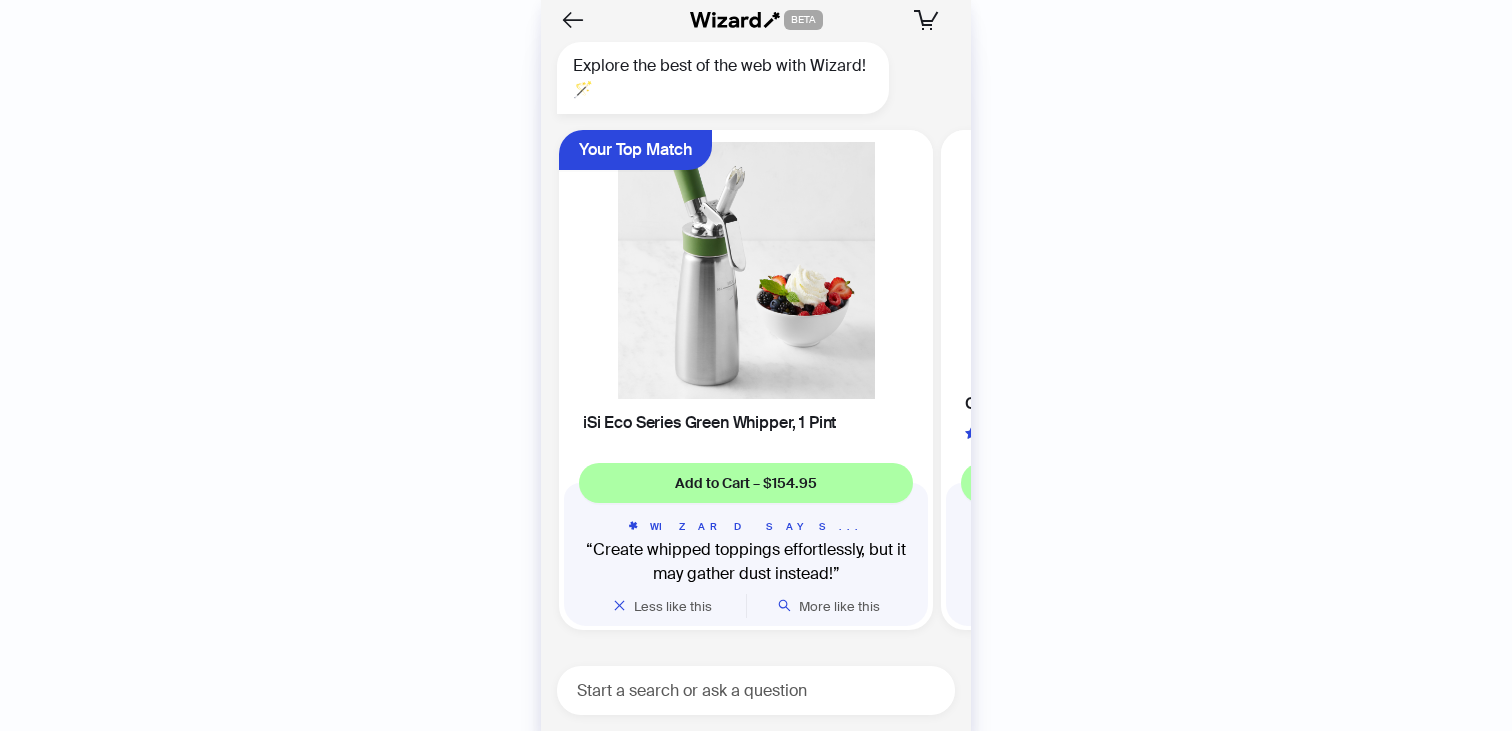click at bounding box center [746, 270] 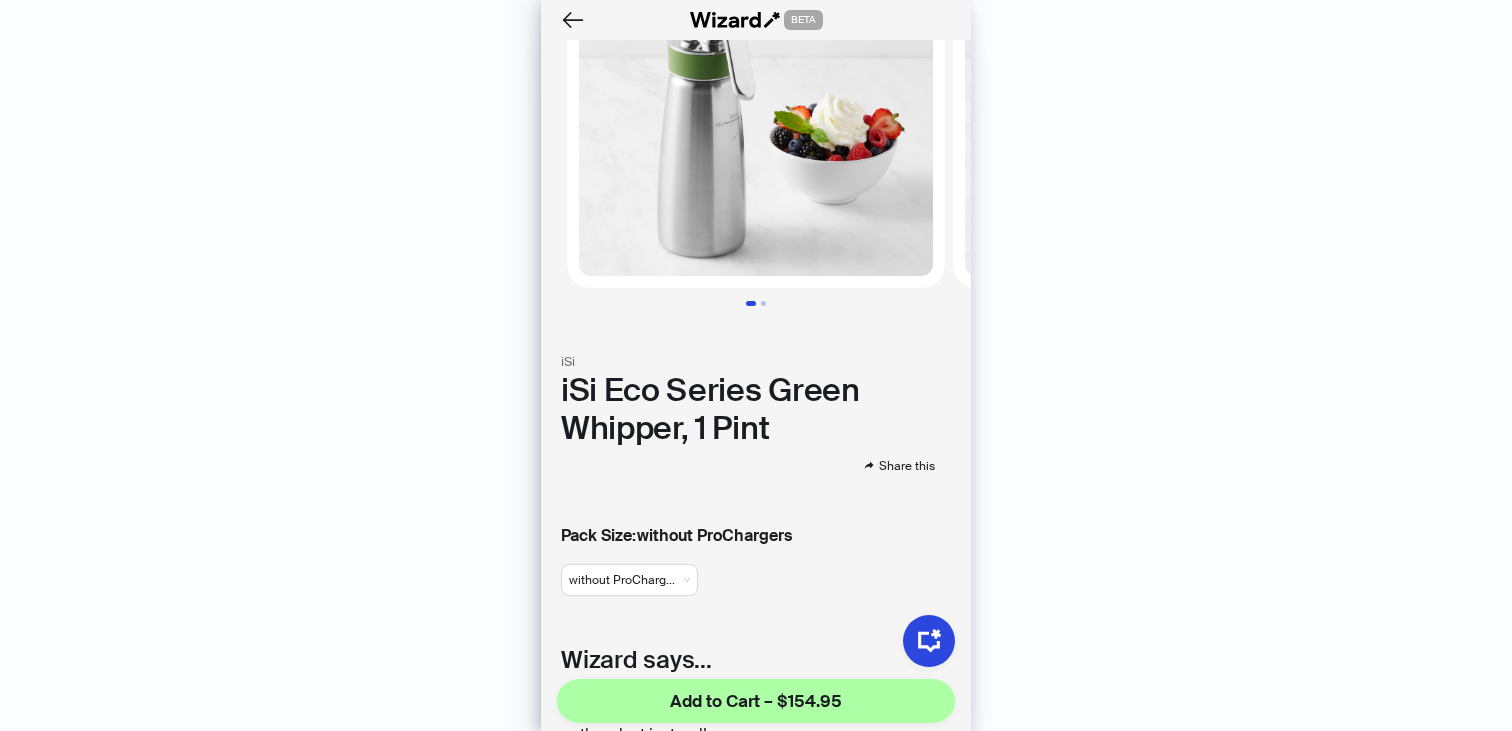 scroll, scrollTop: 124, scrollLeft: 0, axis: vertical 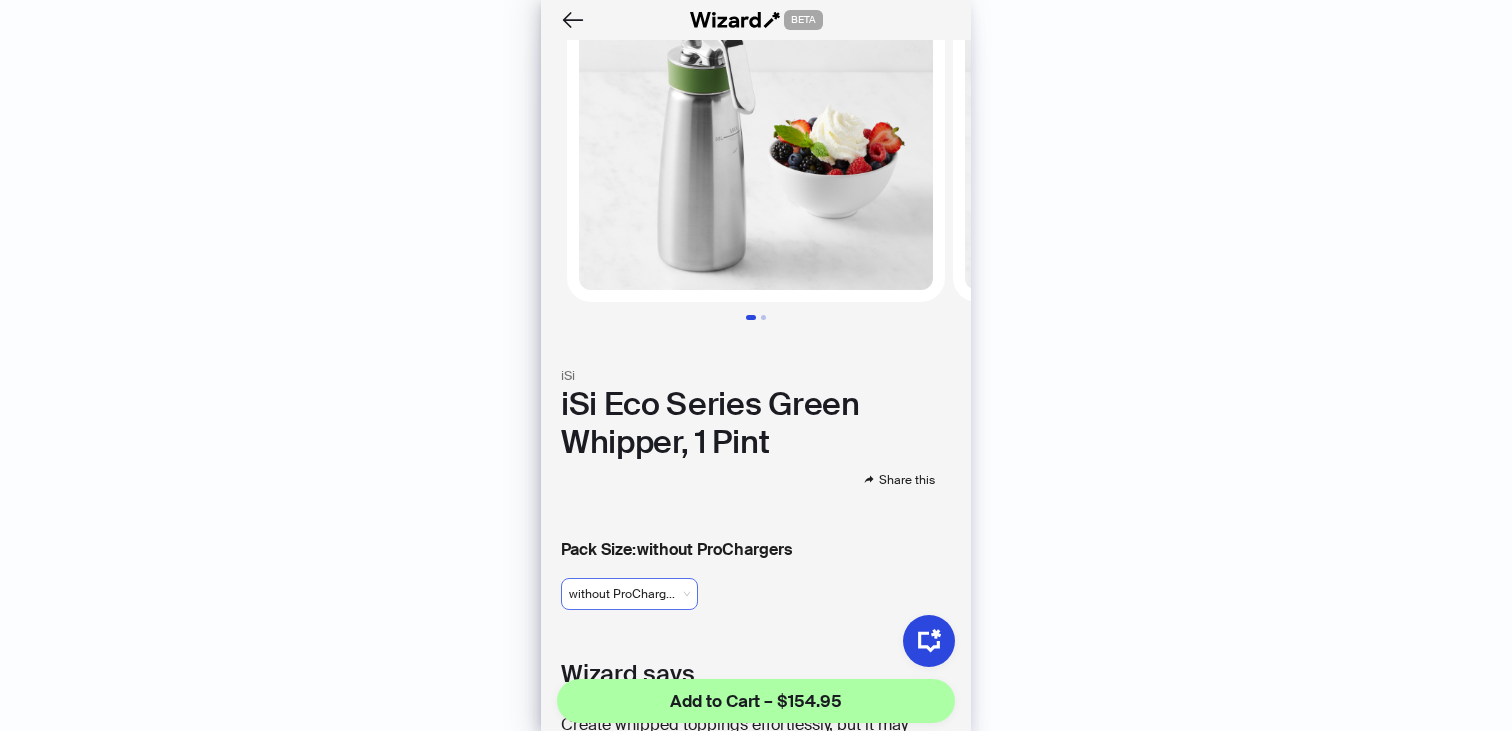 click on "without ProCharg..." at bounding box center [629, 594] 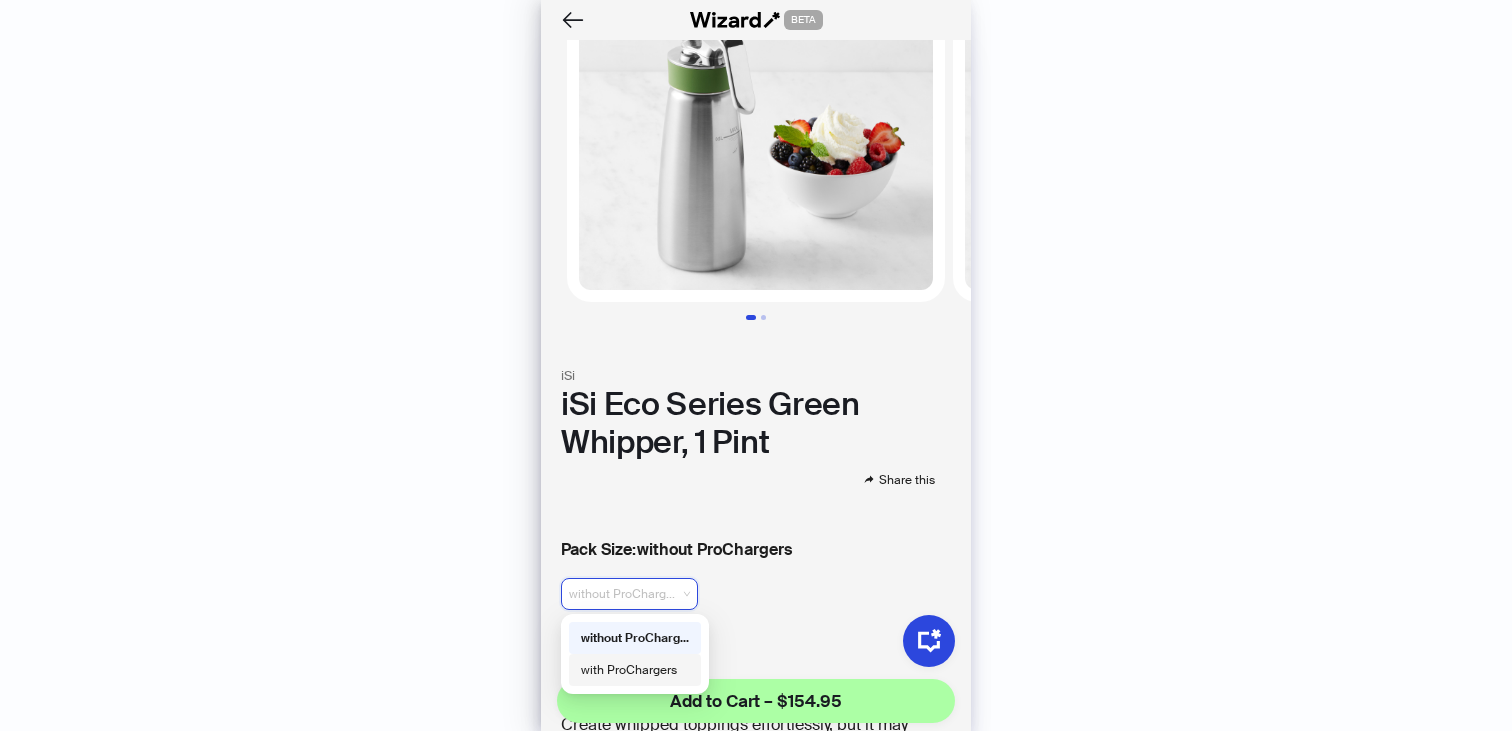click on "with ProChargers" at bounding box center [635, 670] 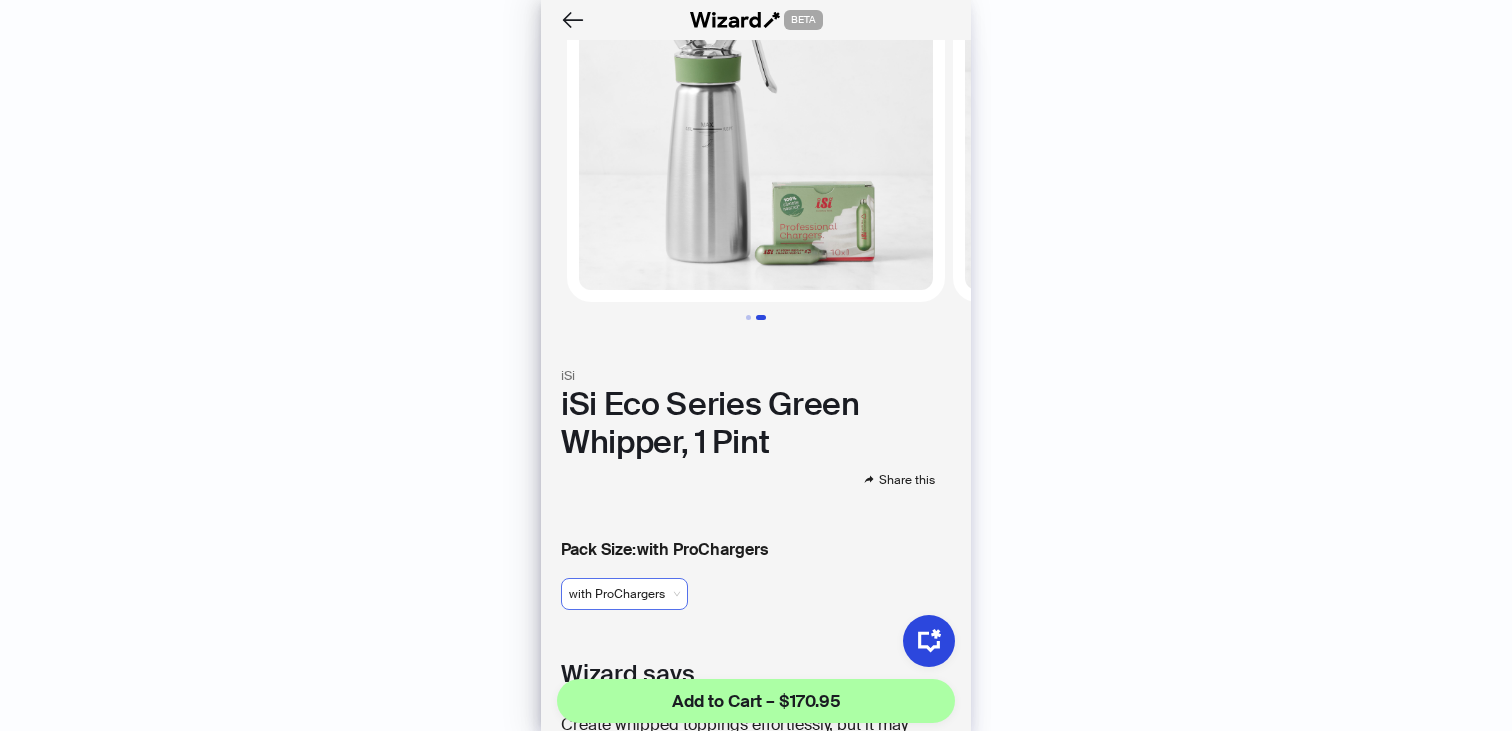 click on "with ProChargers" at bounding box center [624, 594] 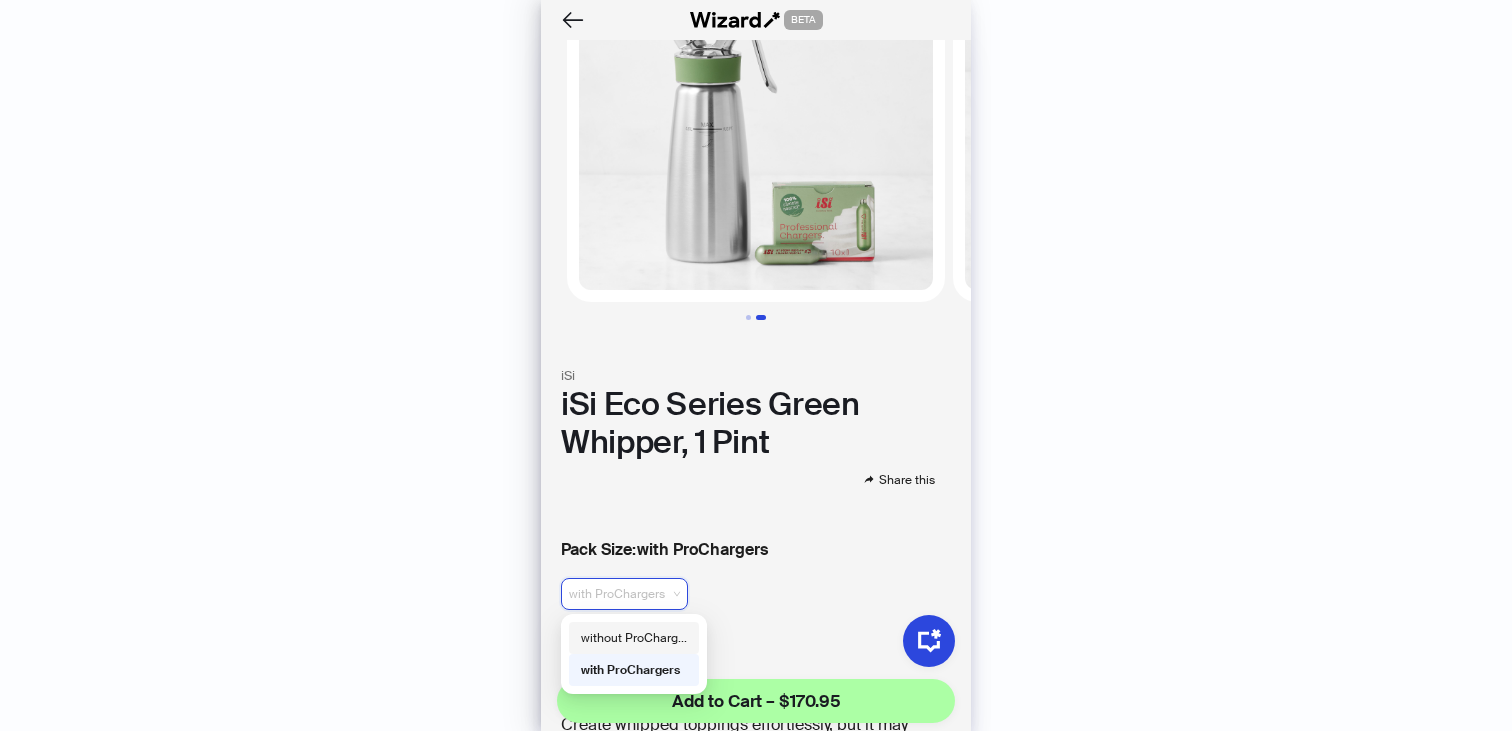 click on "without ProCharg..." at bounding box center (634, 638) 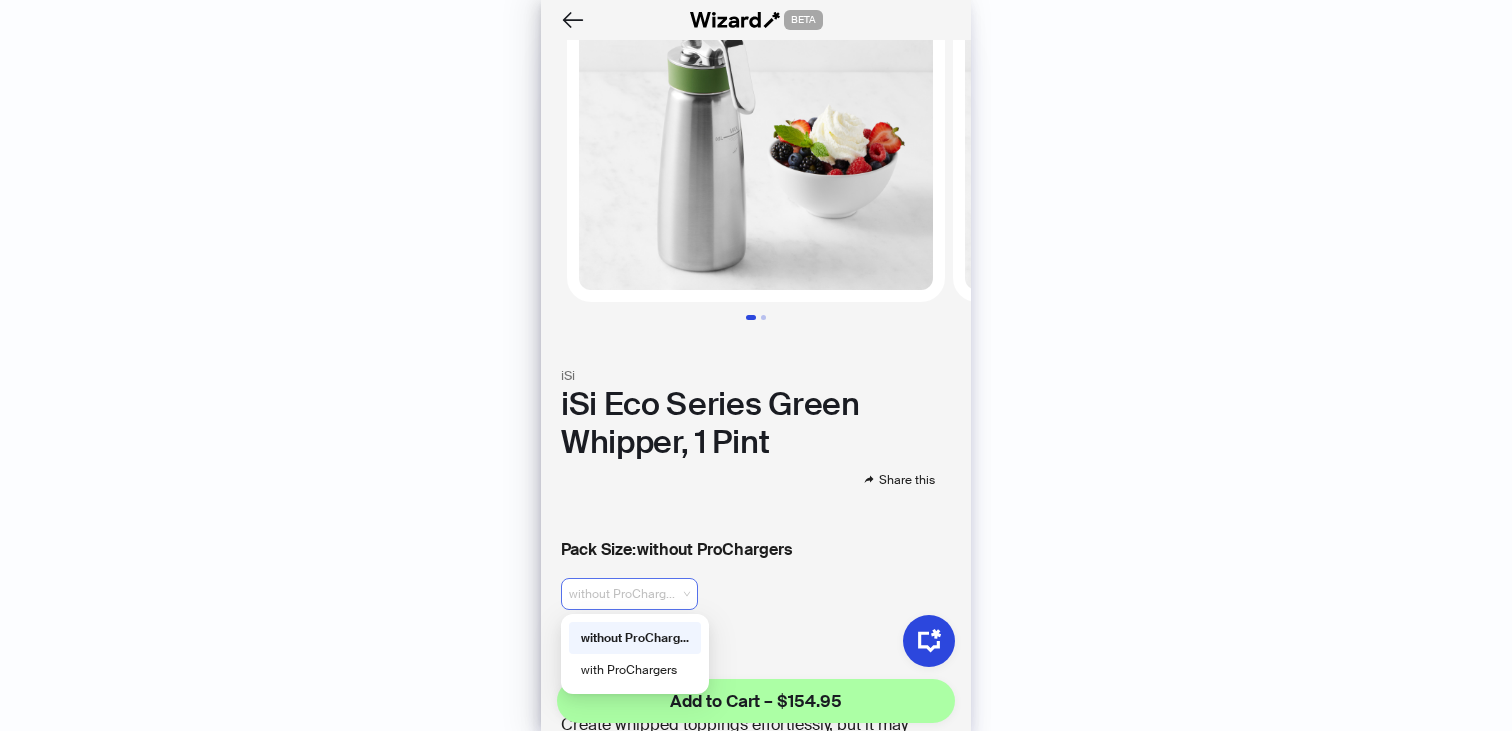 click on "without ProCharg..." at bounding box center (629, 594) 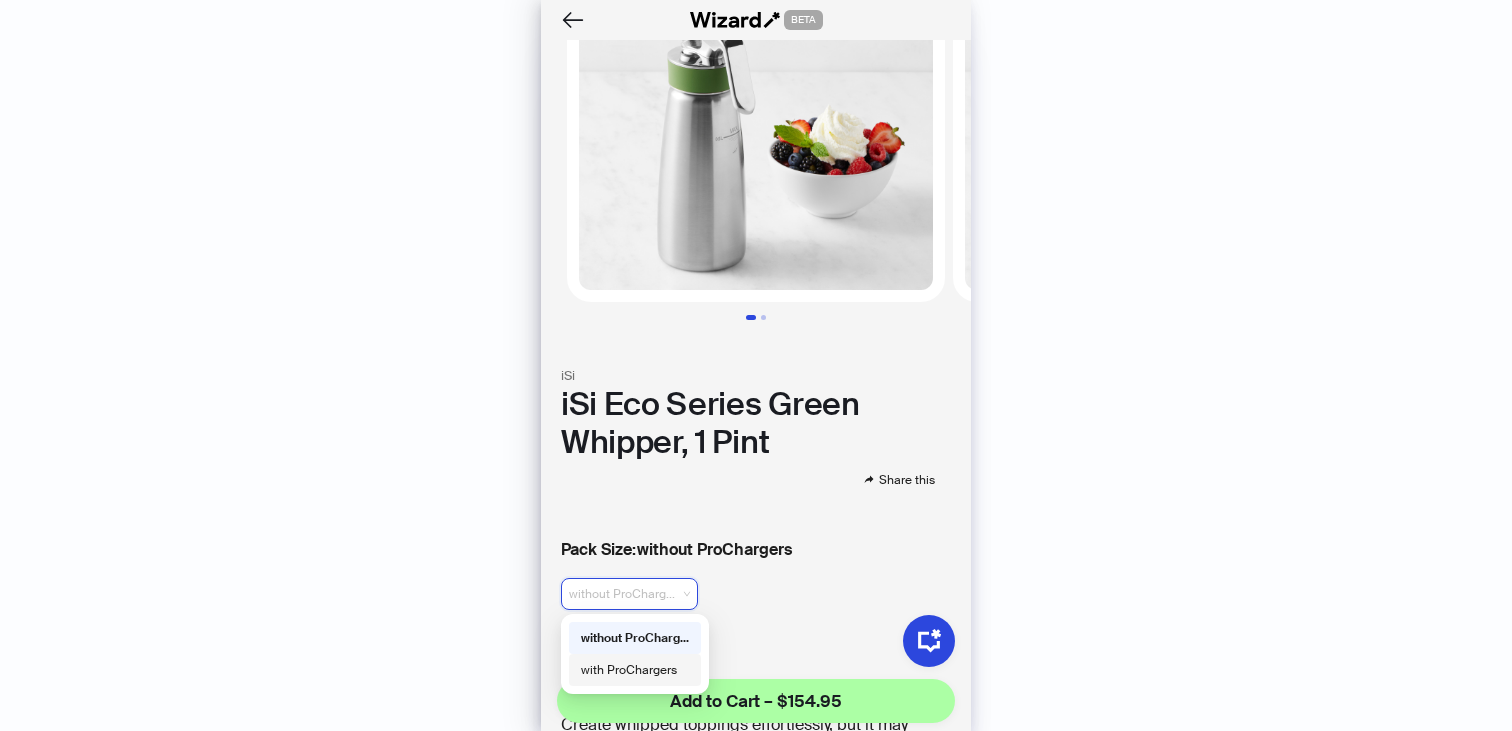 click on "with ProChargers" at bounding box center [635, 670] 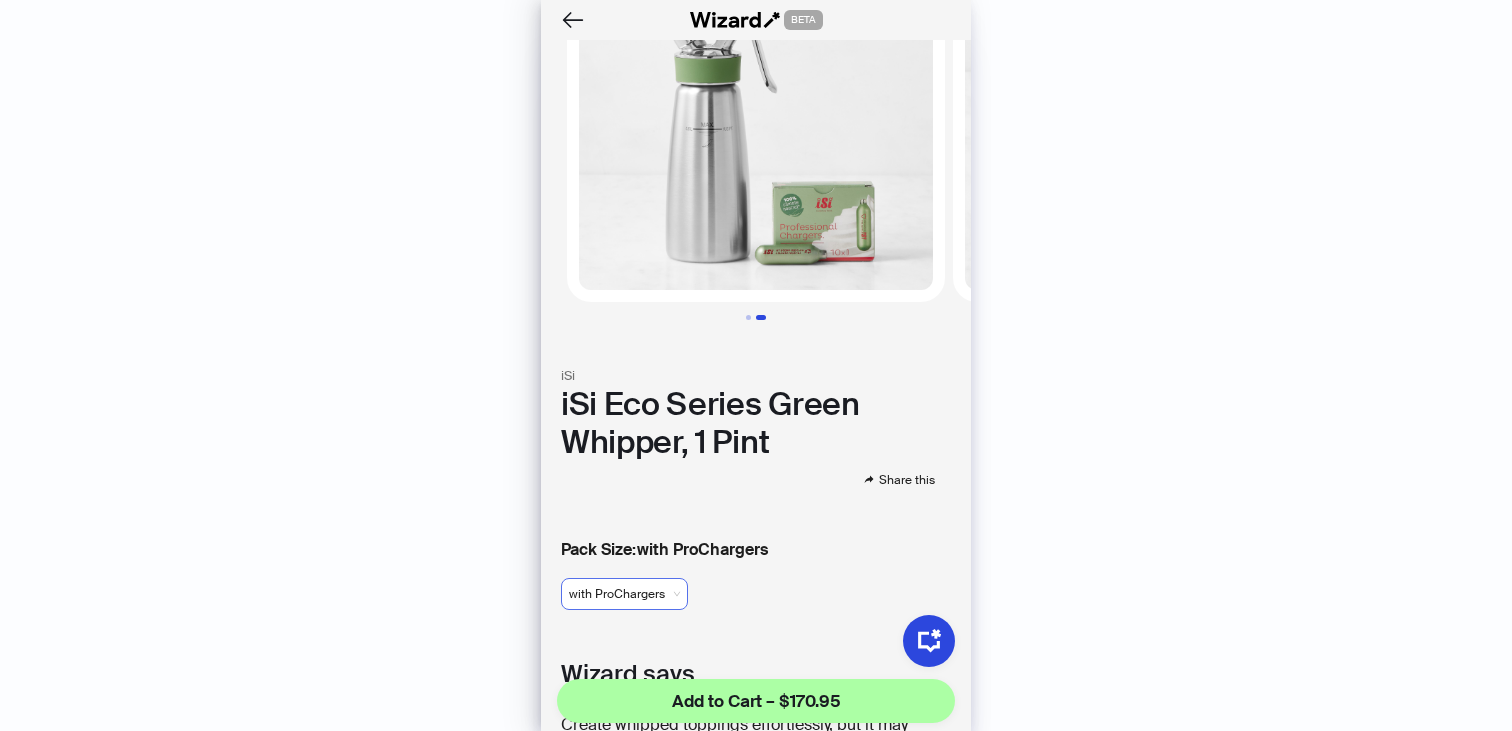 click on "with ProChargers" at bounding box center [624, 594] 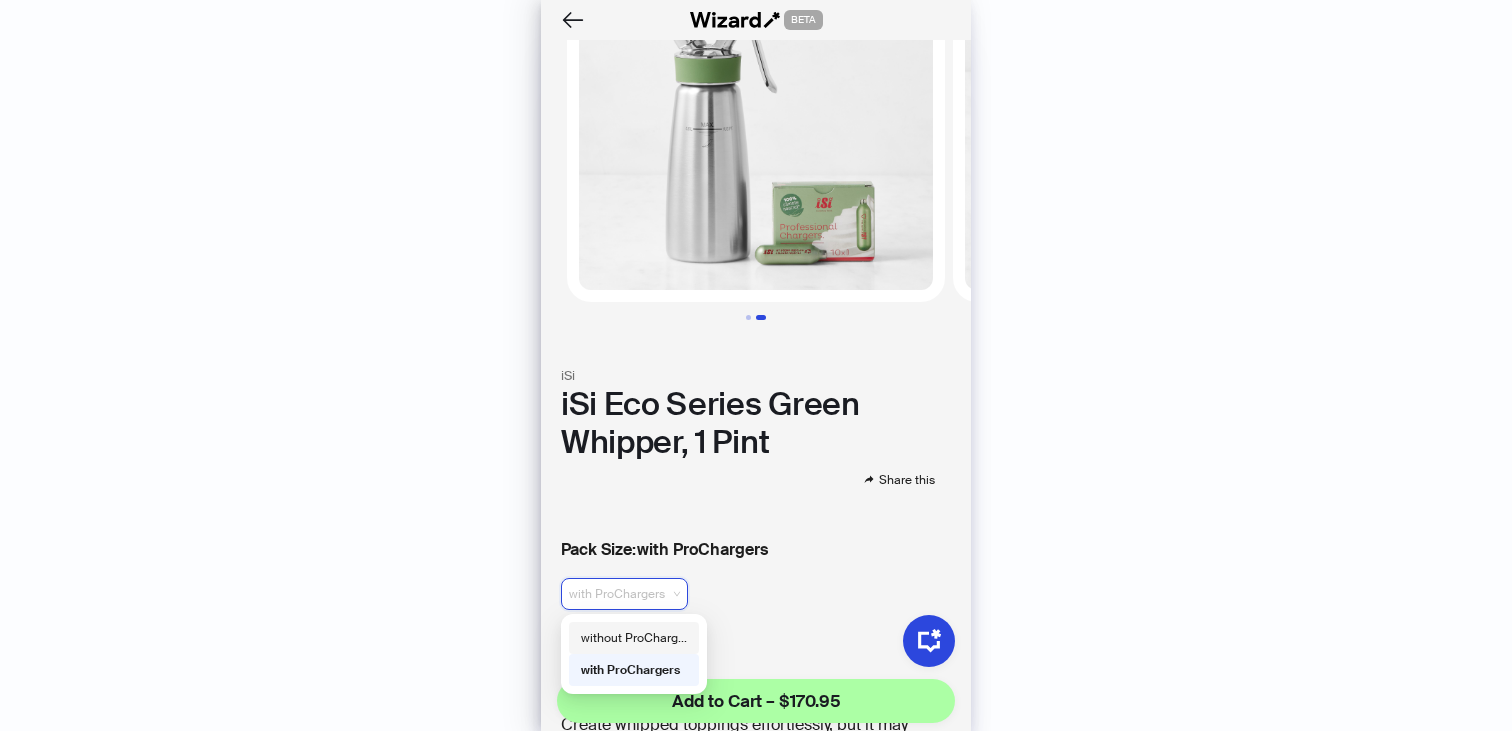 click on "without ProCharg..." at bounding box center [634, 638] 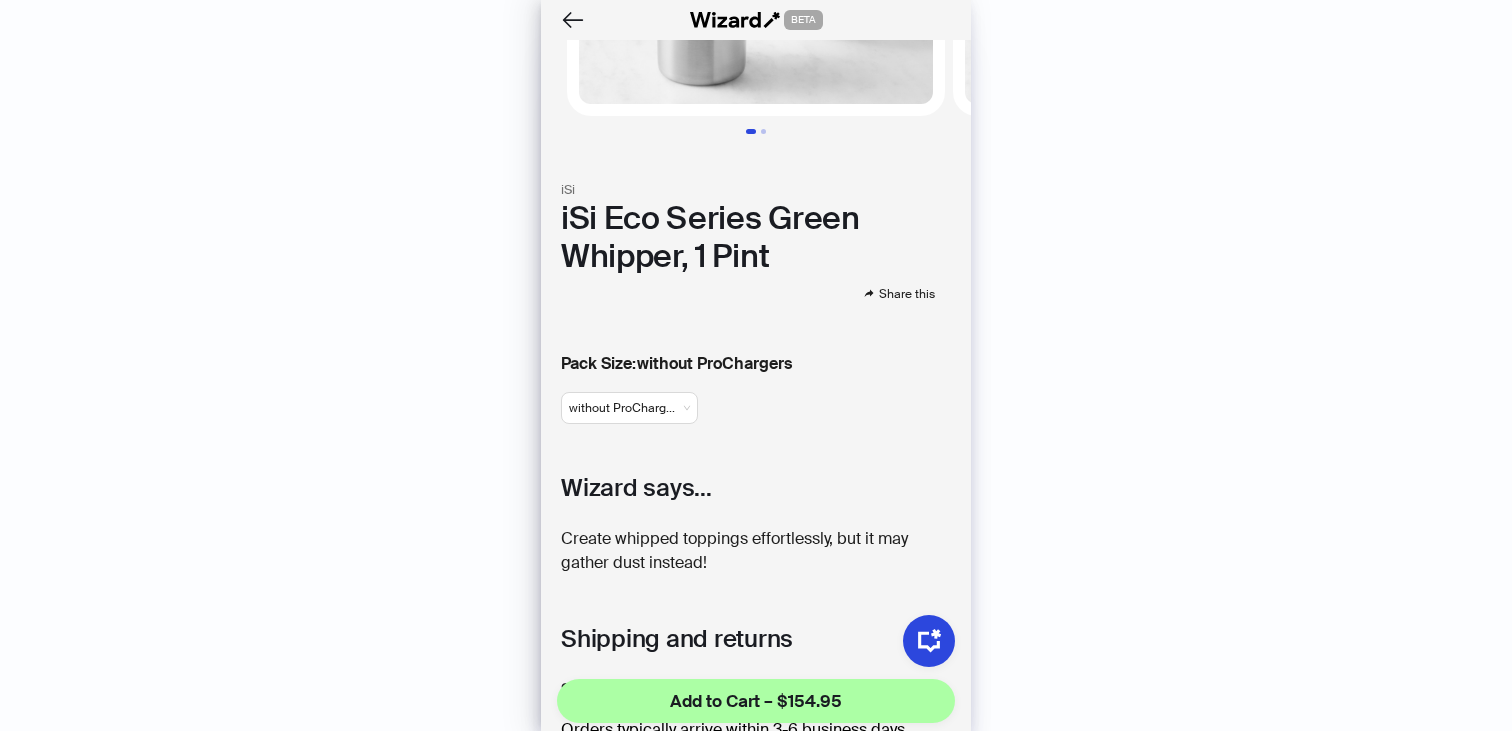 scroll, scrollTop: 259, scrollLeft: 0, axis: vertical 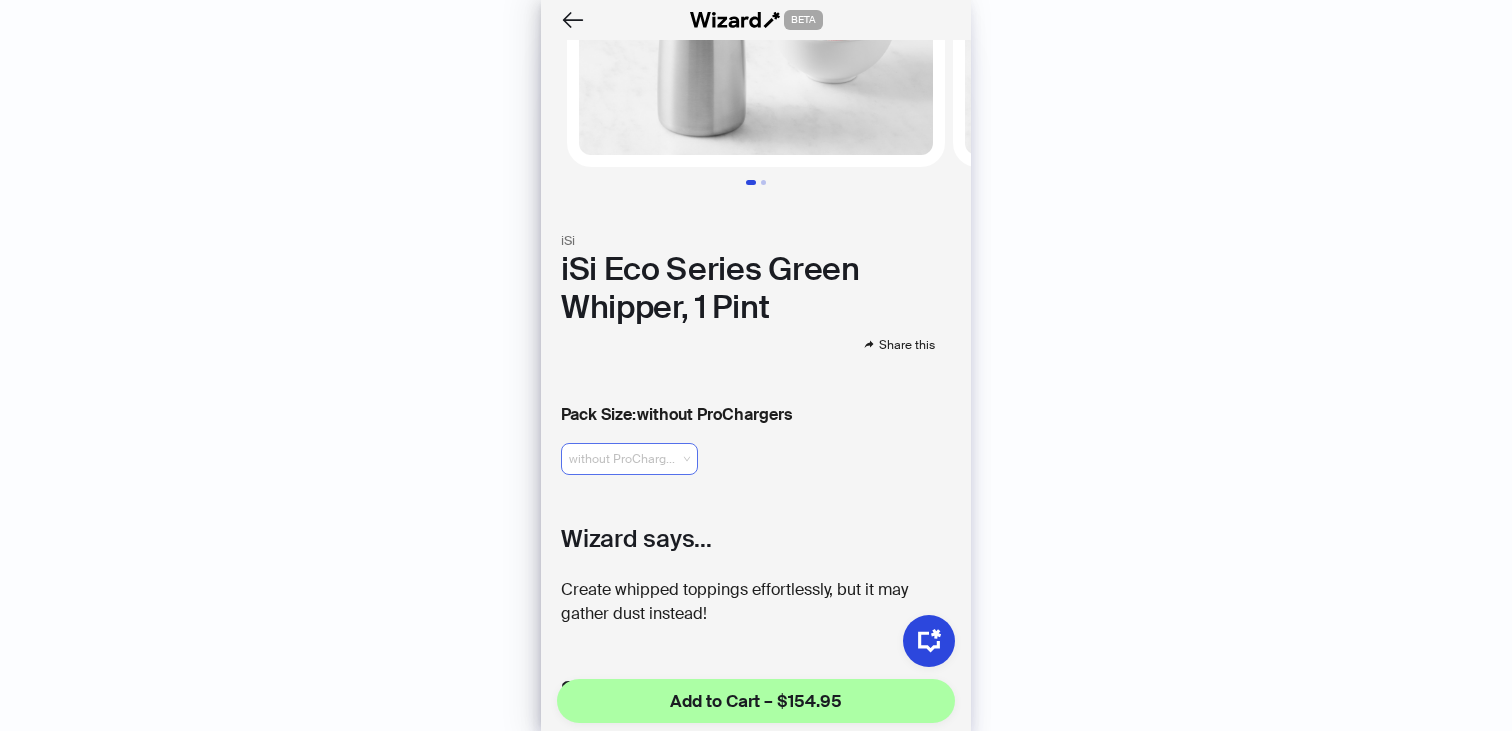 click on "without ProCharg..." at bounding box center [629, 459] 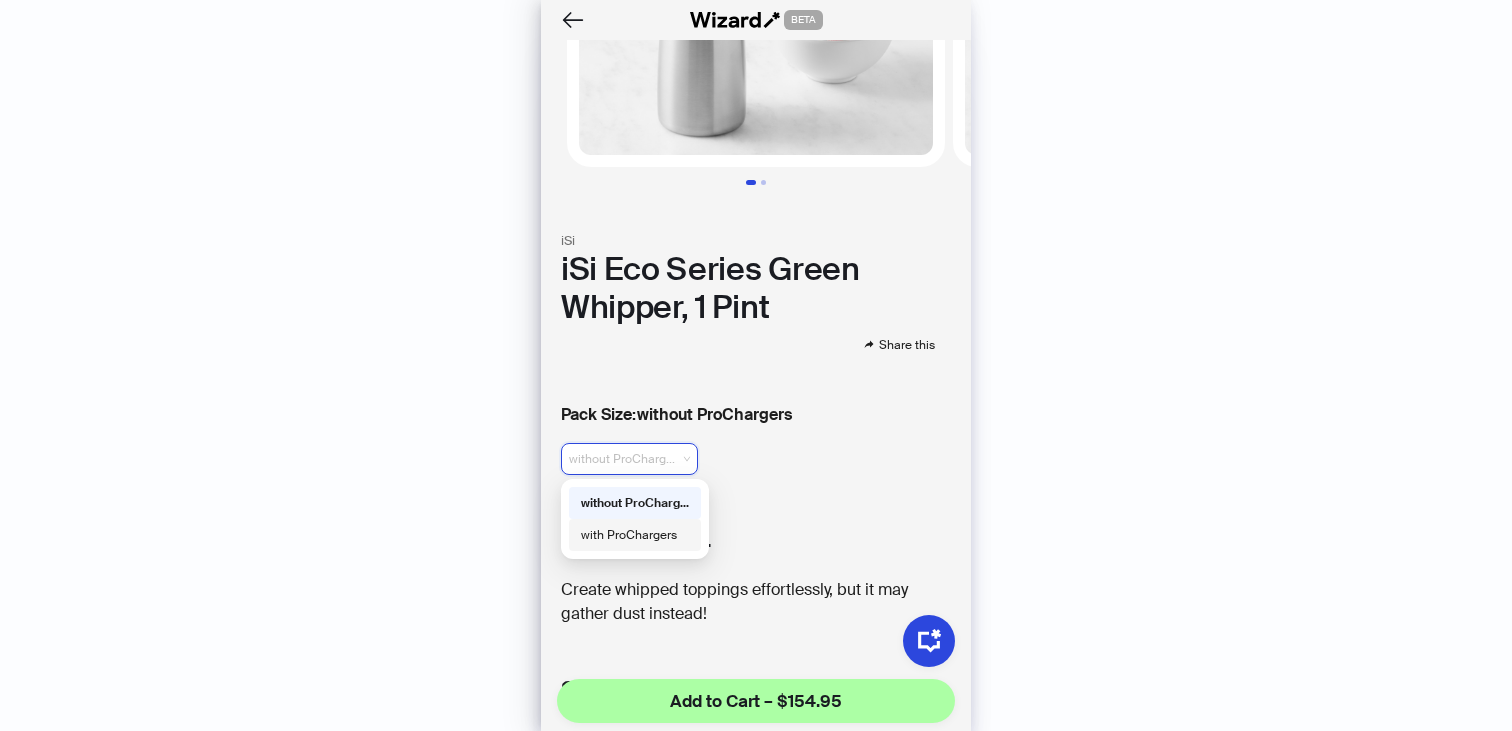 click on "with ProChargers" at bounding box center [635, 535] 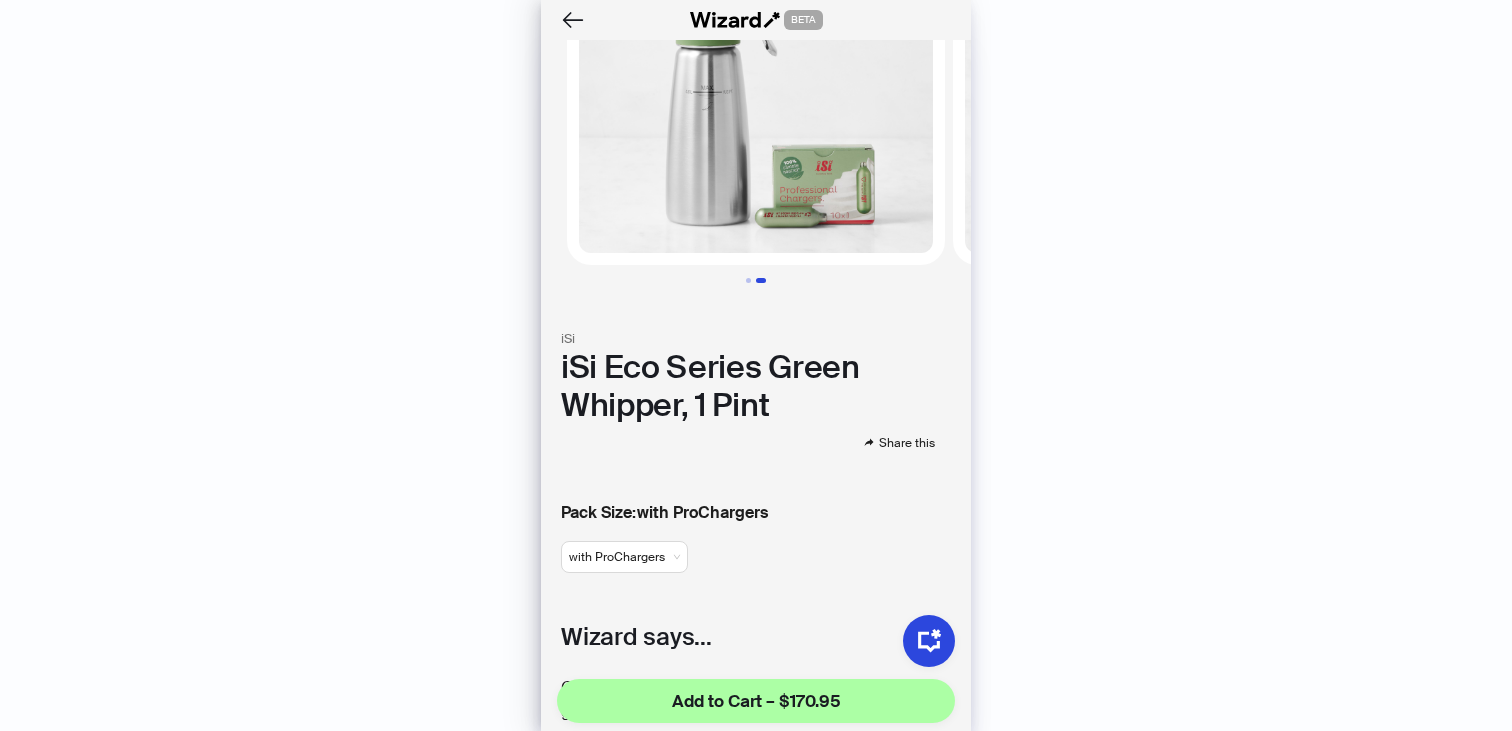 scroll, scrollTop: 158, scrollLeft: 0, axis: vertical 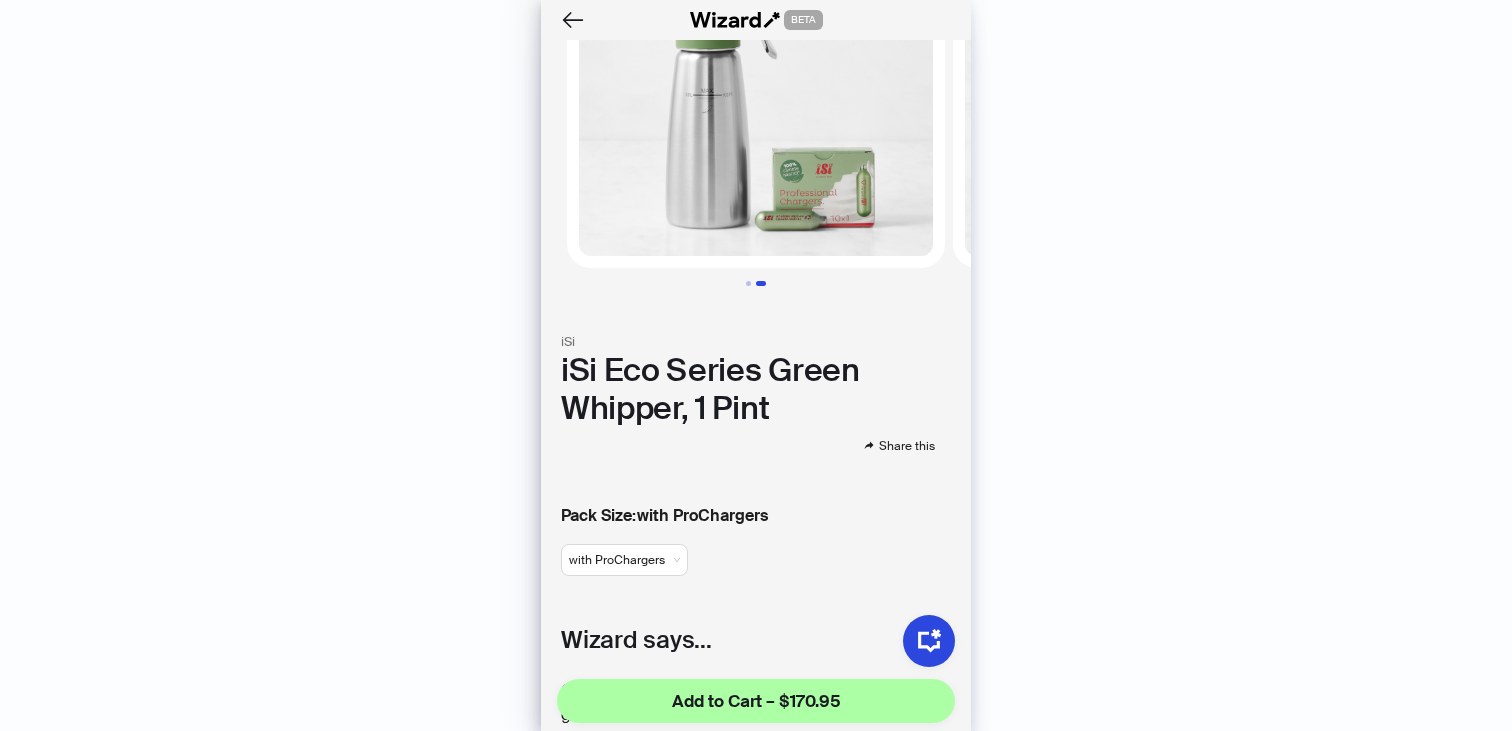 click on "iSi iSi Eco Series Green Whipper, 1 Pint Share this" at bounding box center [756, 395] 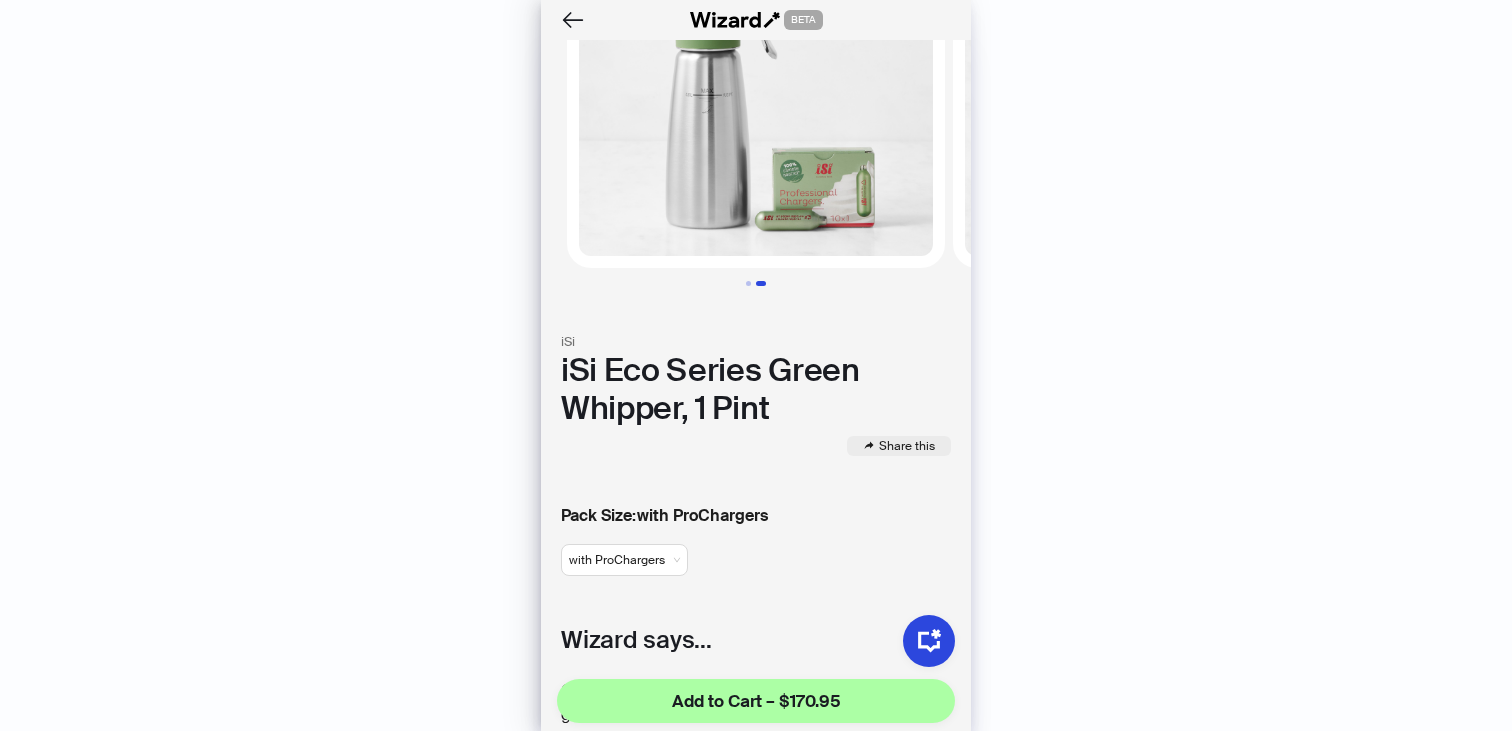 click on "Share this" at bounding box center (907, 446) 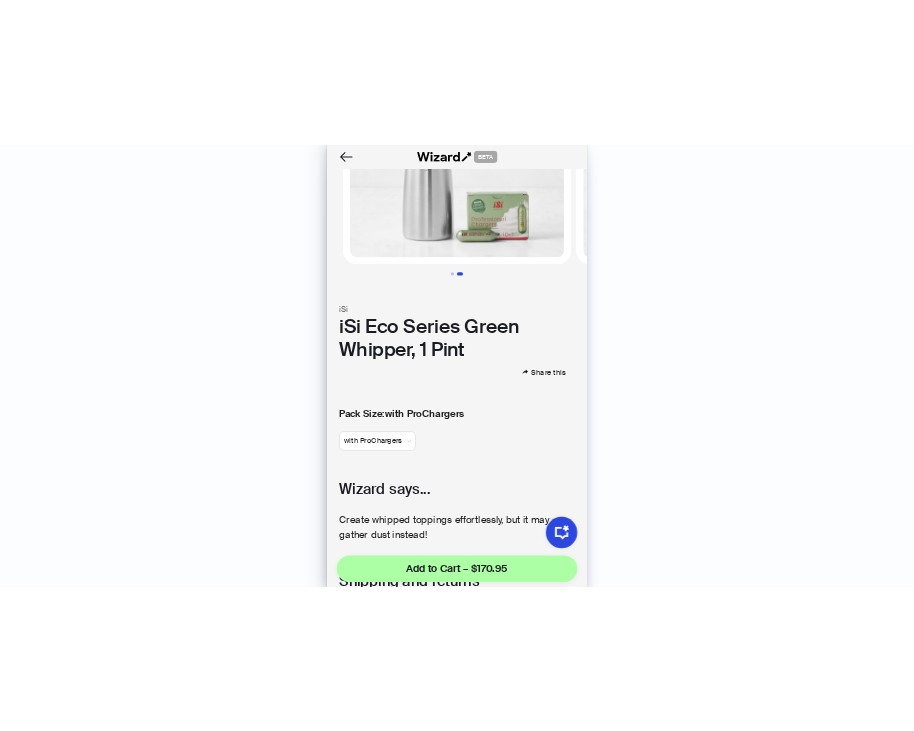 scroll, scrollTop: 226, scrollLeft: 0, axis: vertical 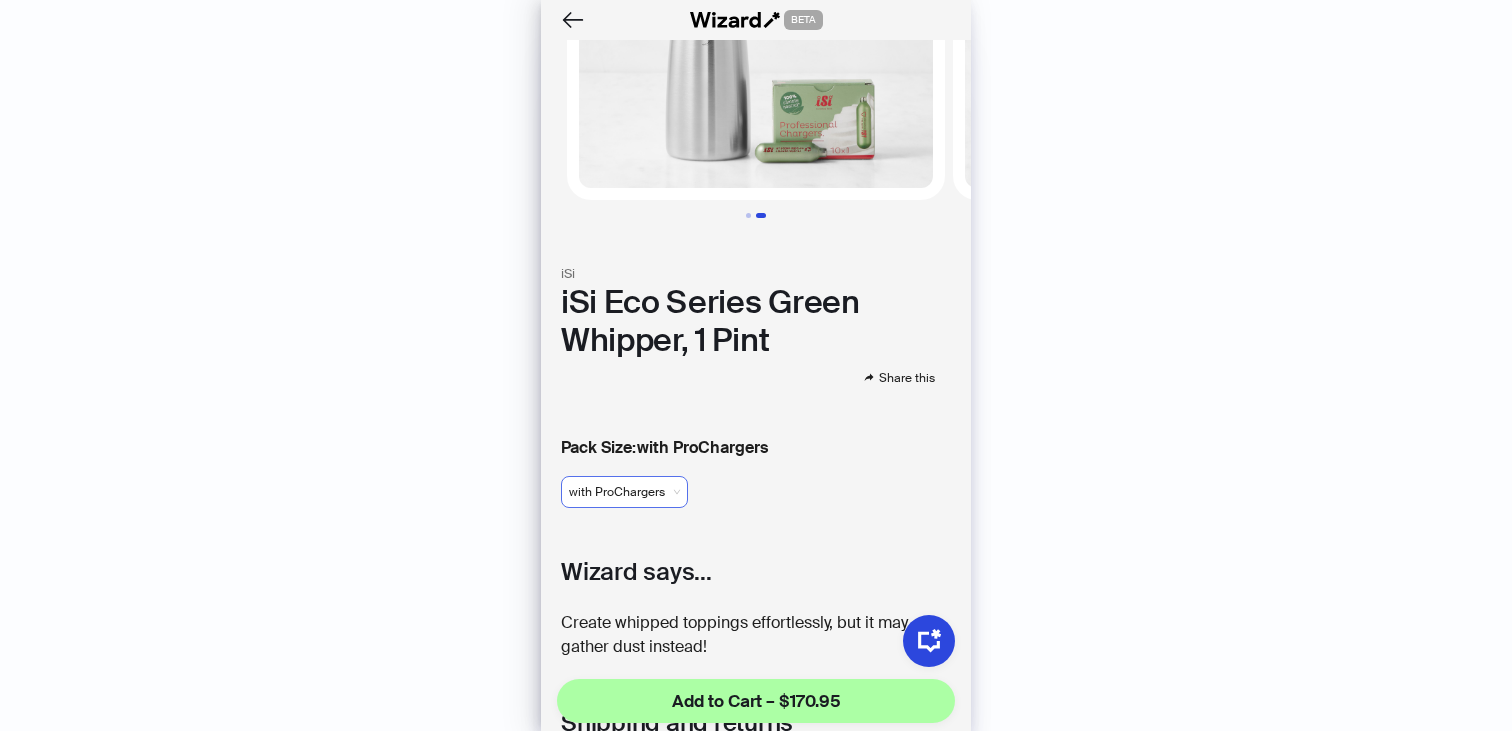 click on "with ProChargers" at bounding box center (624, 492) 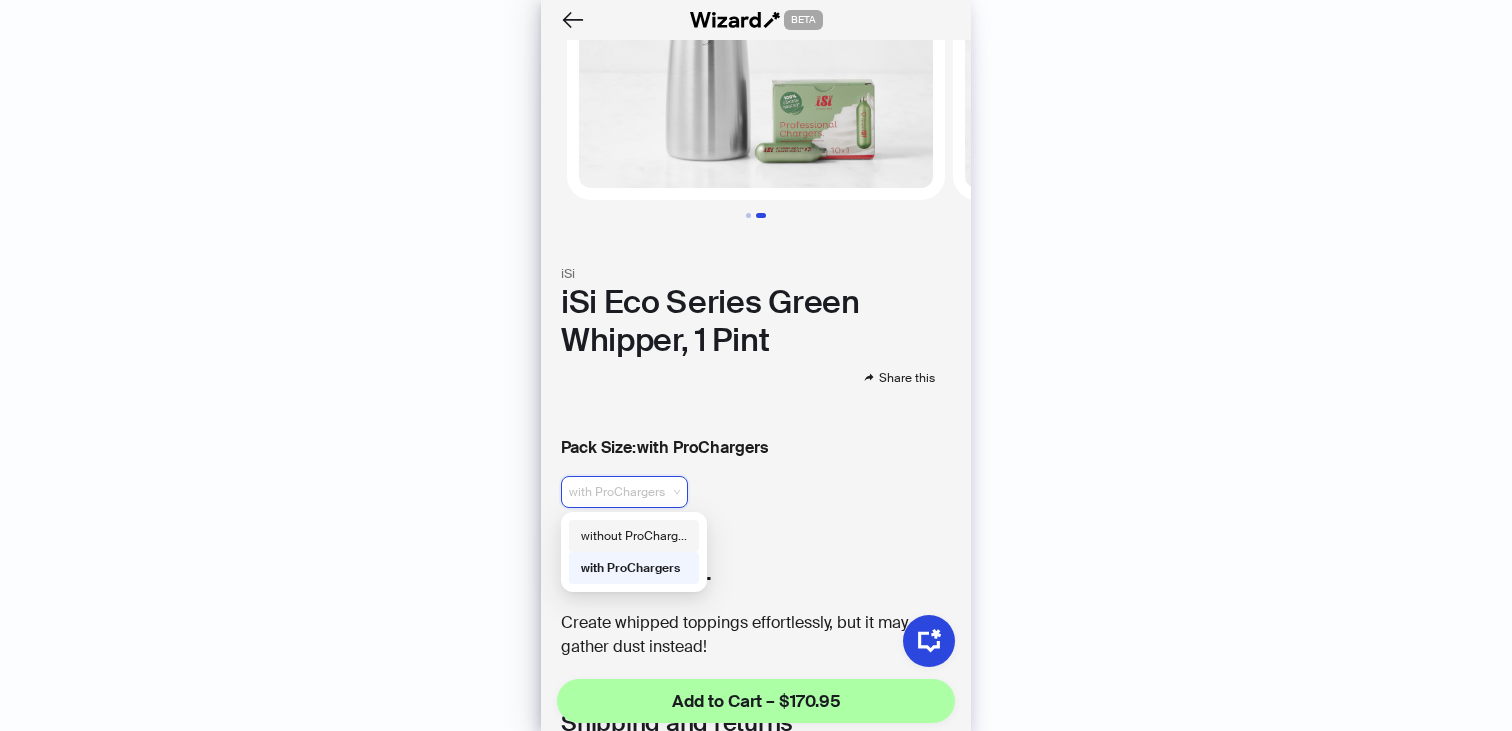 click on "without ProCharg..." at bounding box center (634, 536) 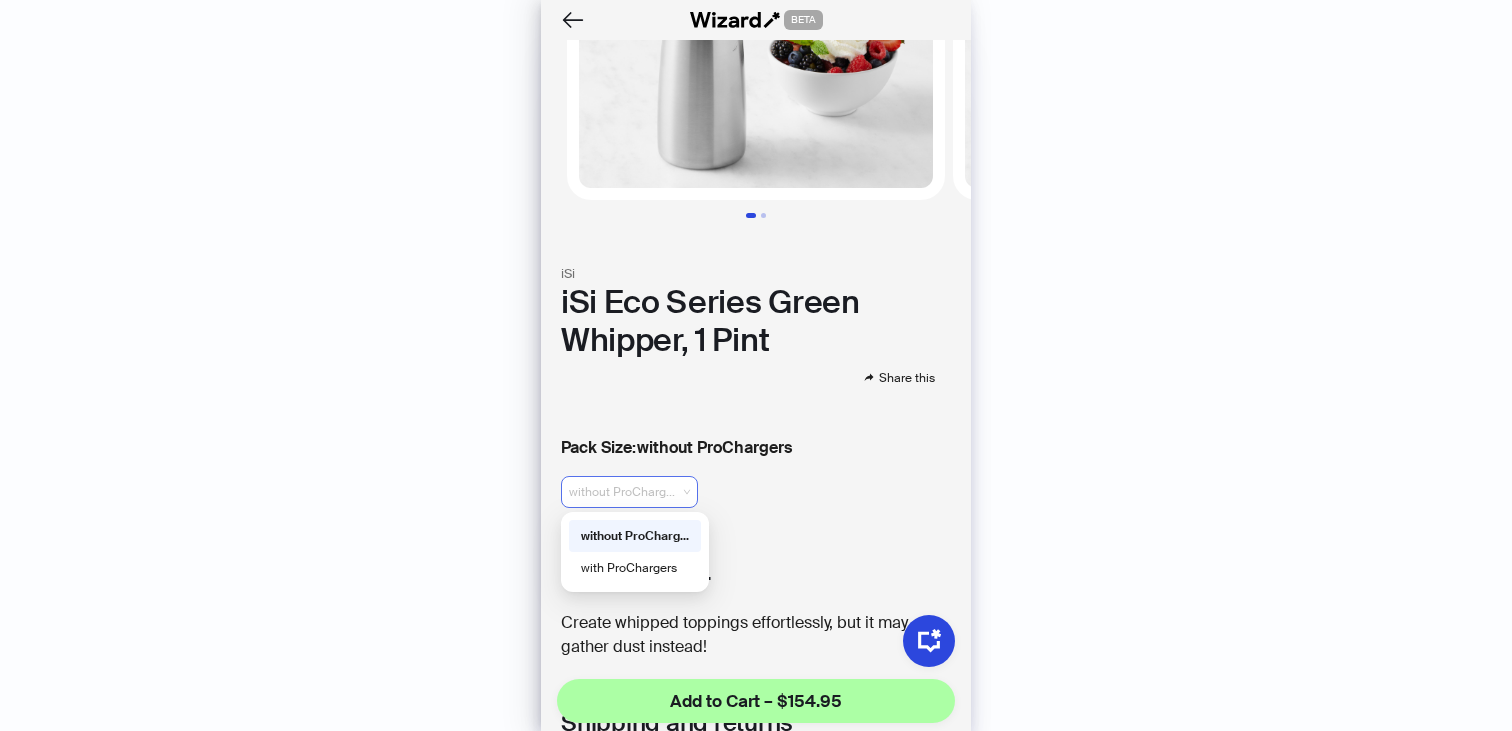 click on "without ProCharg..." at bounding box center (629, 492) 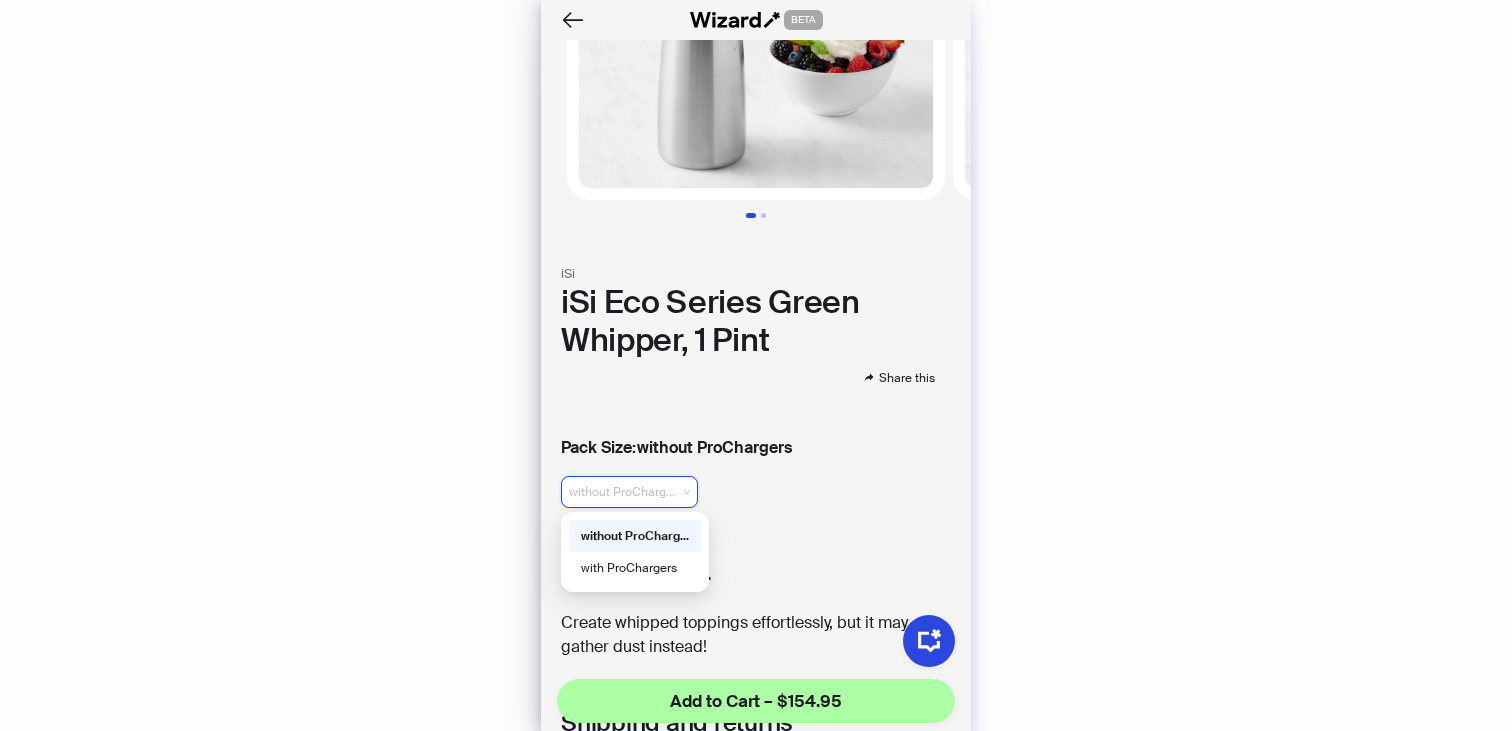 click on "with ProChargers" at bounding box center (635, 568) 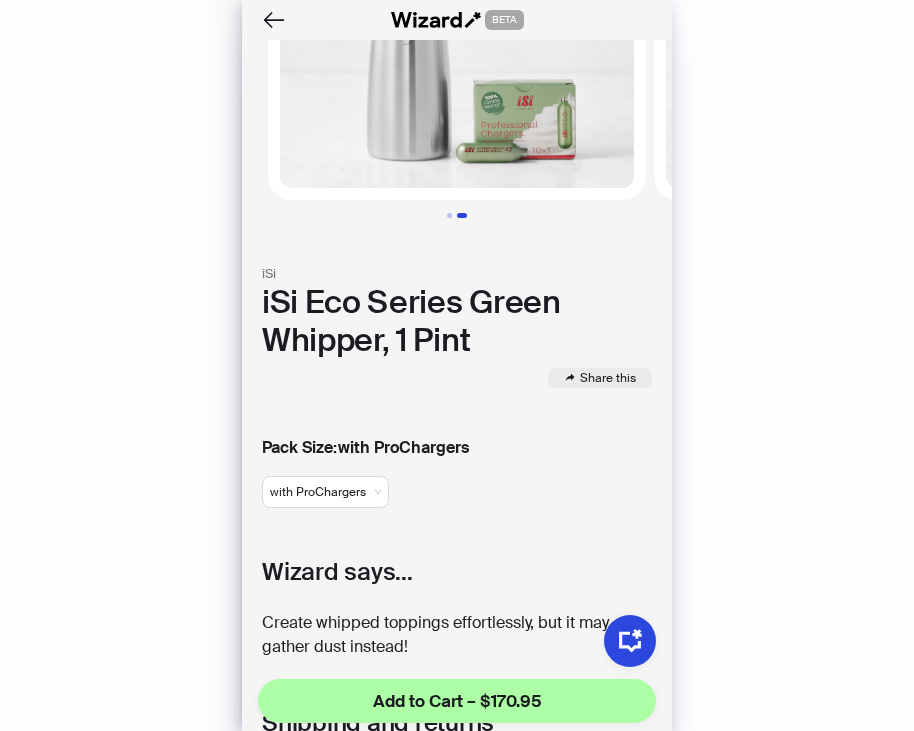 click on "Share this" at bounding box center [608, 378] 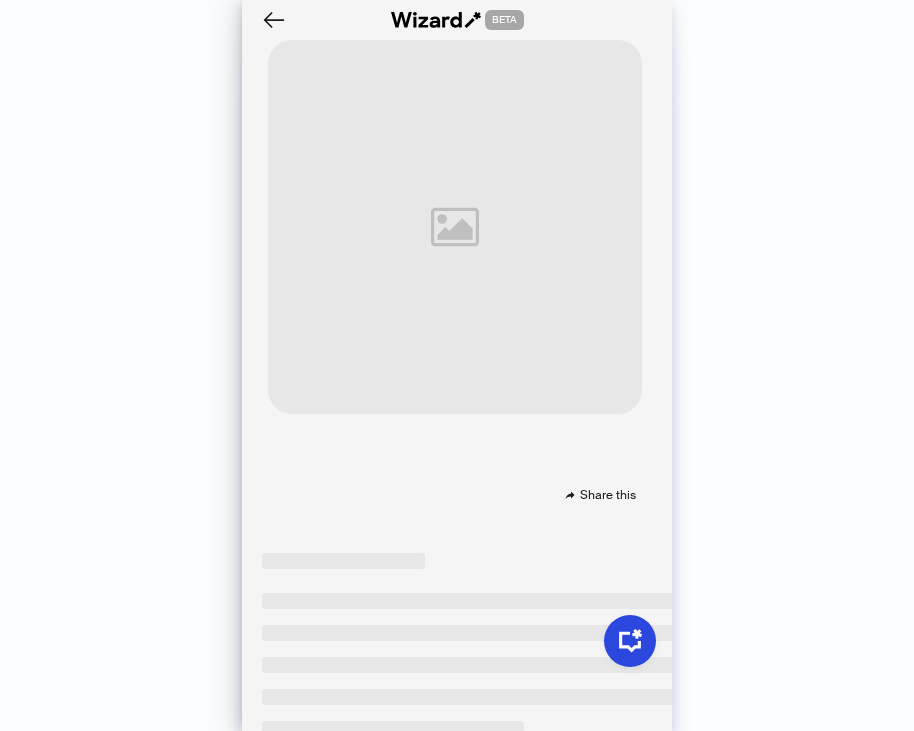 scroll, scrollTop: 0, scrollLeft: 0, axis: both 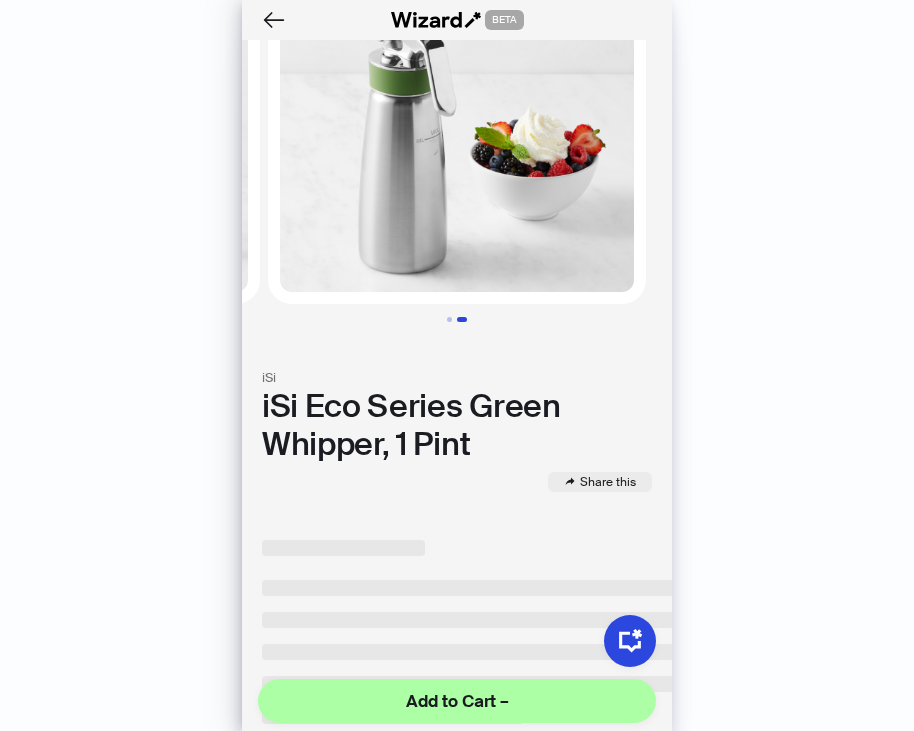 click on "Share this" at bounding box center (608, 482) 